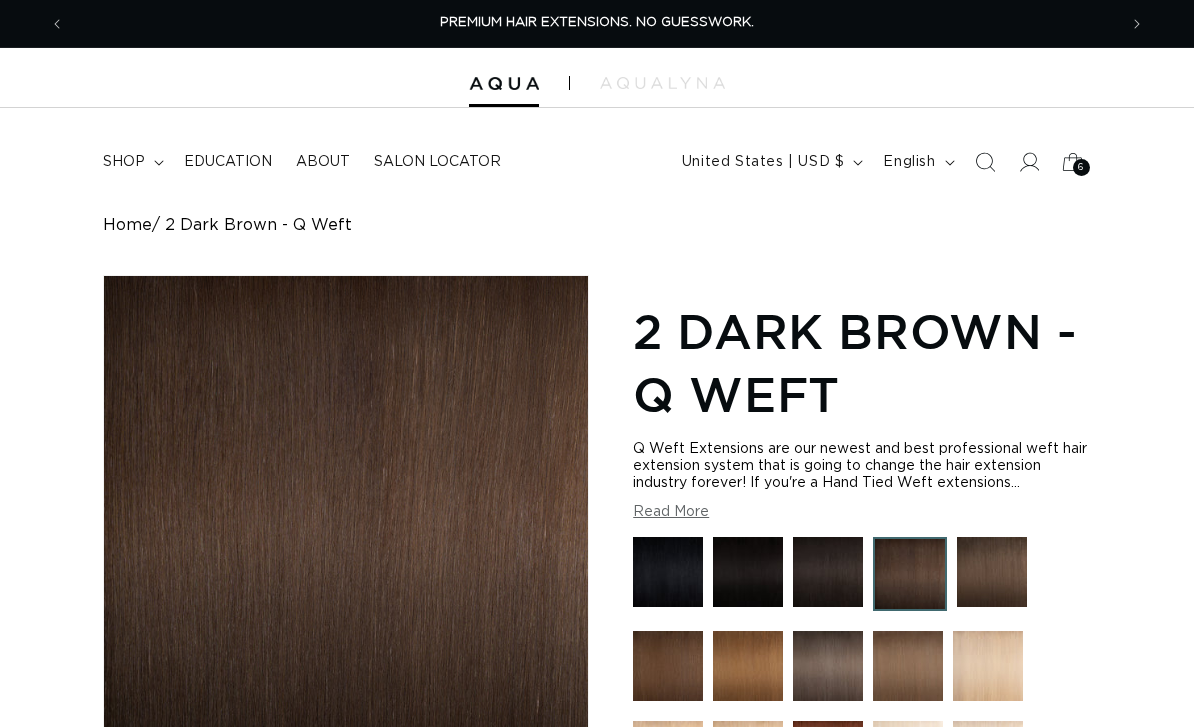 scroll, scrollTop: 107, scrollLeft: 0, axis: vertical 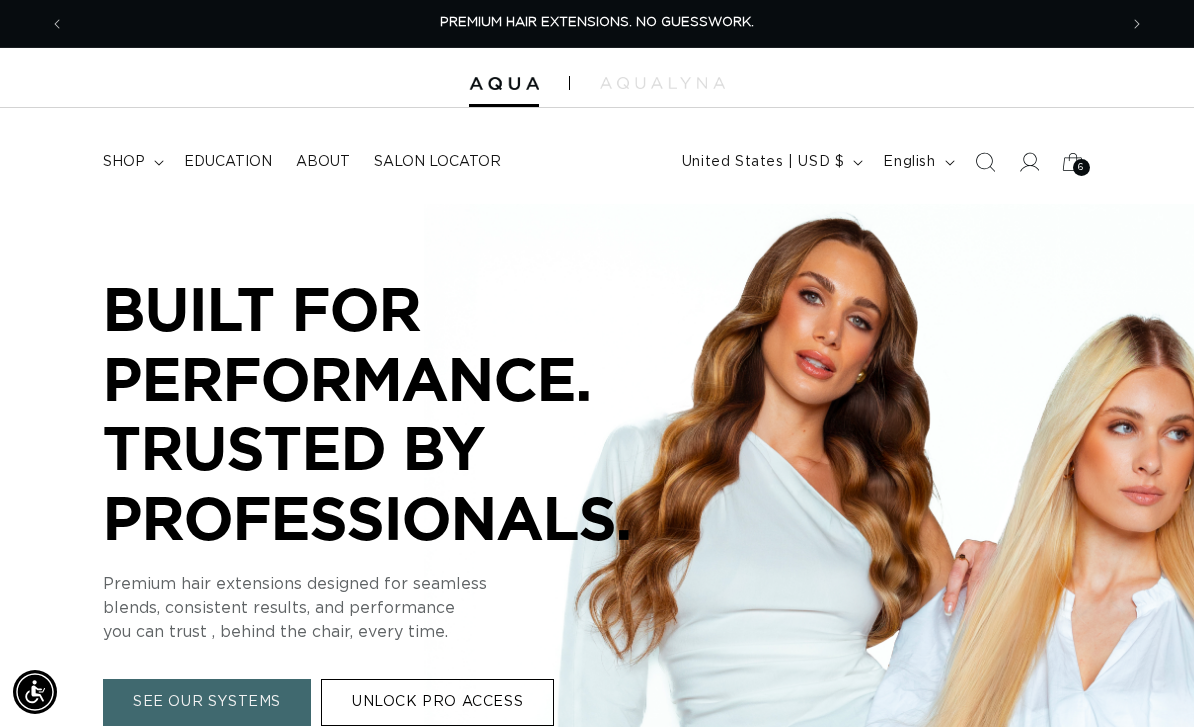 click on "6 6" at bounding box center [1081, 167] 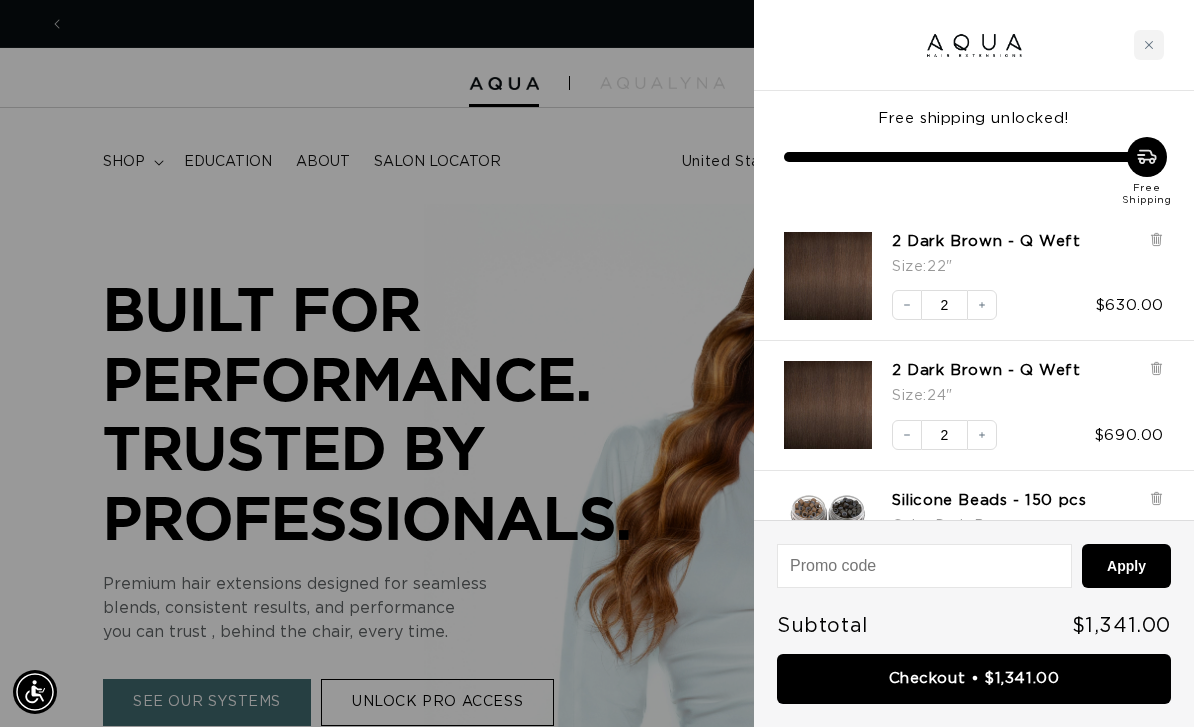 scroll, scrollTop: 0, scrollLeft: 1052, axis: horizontal 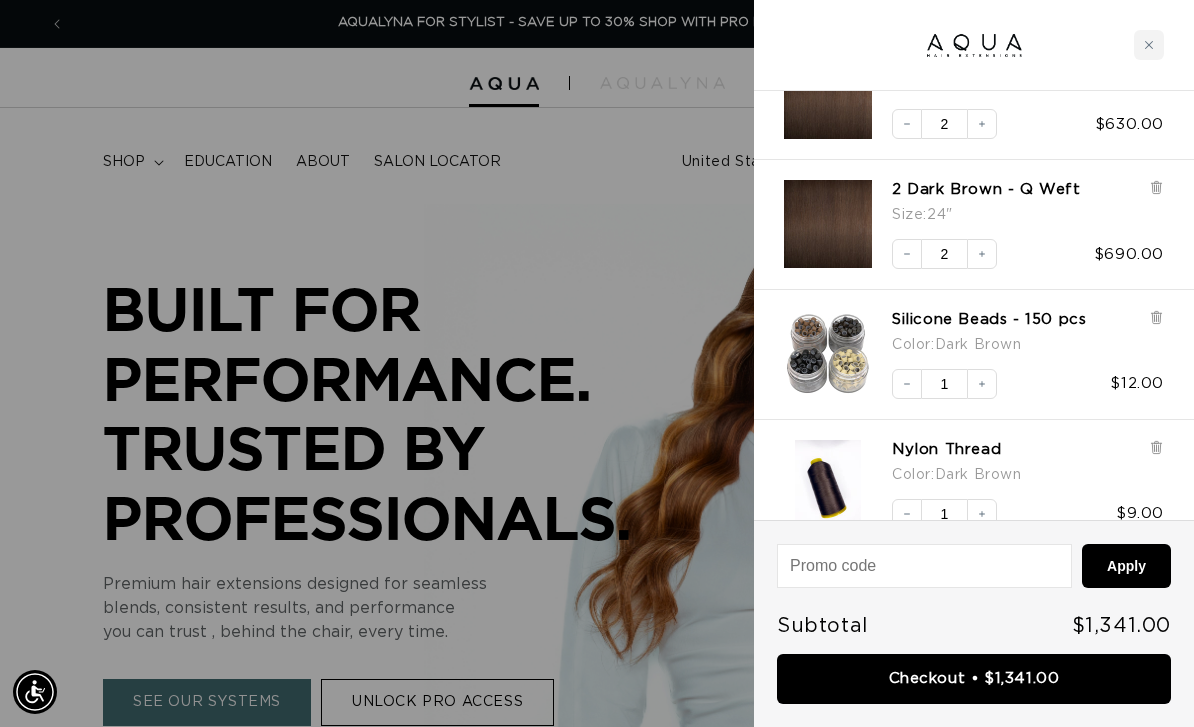 click on "2 Dark Brown - Q Weft" at bounding box center [986, 190] 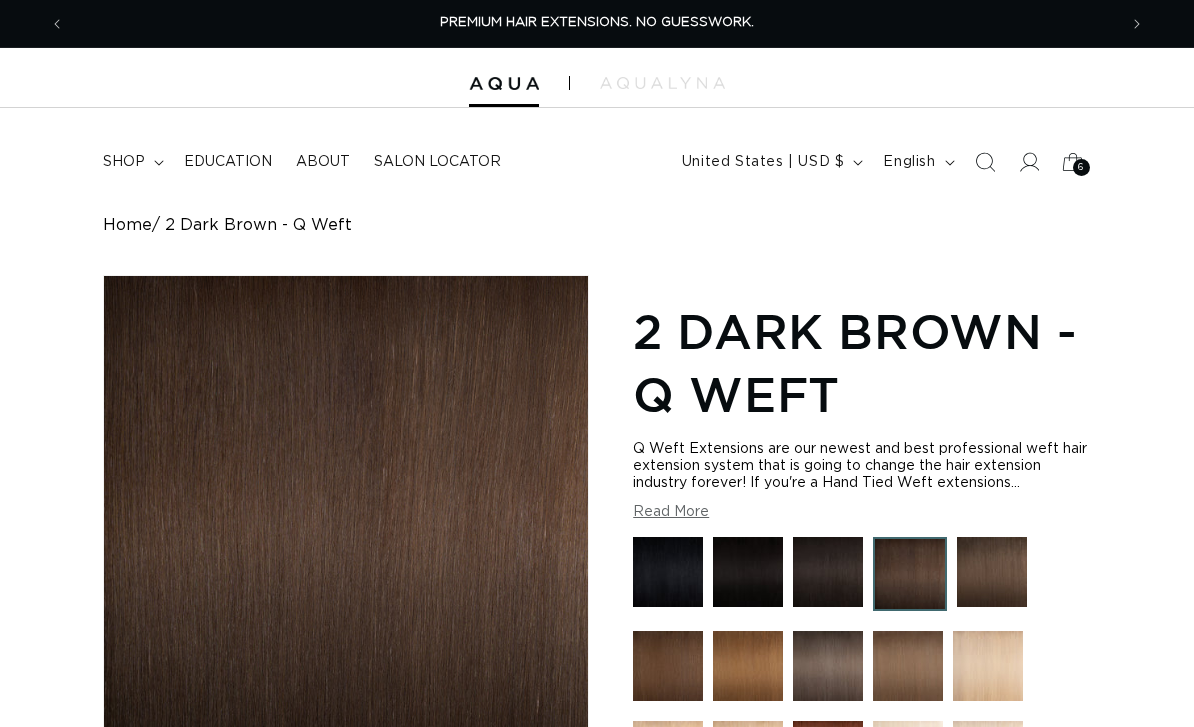 scroll, scrollTop: 0, scrollLeft: 0, axis: both 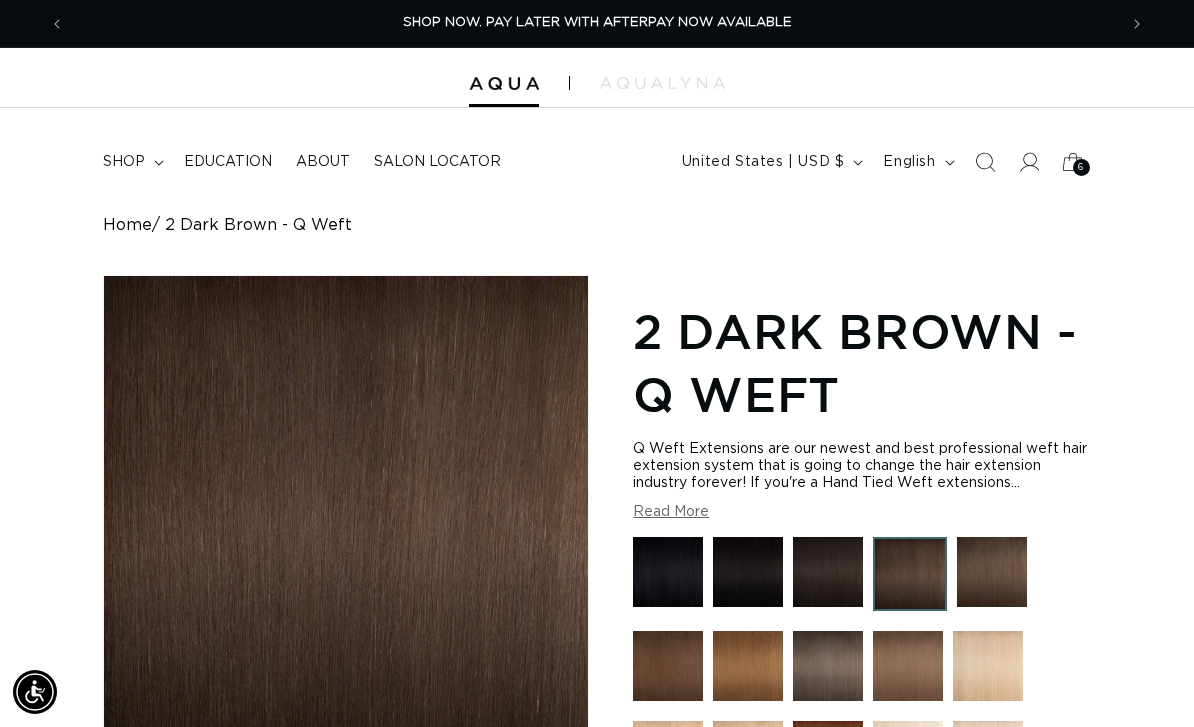 click on "shop" at bounding box center (124, 162) 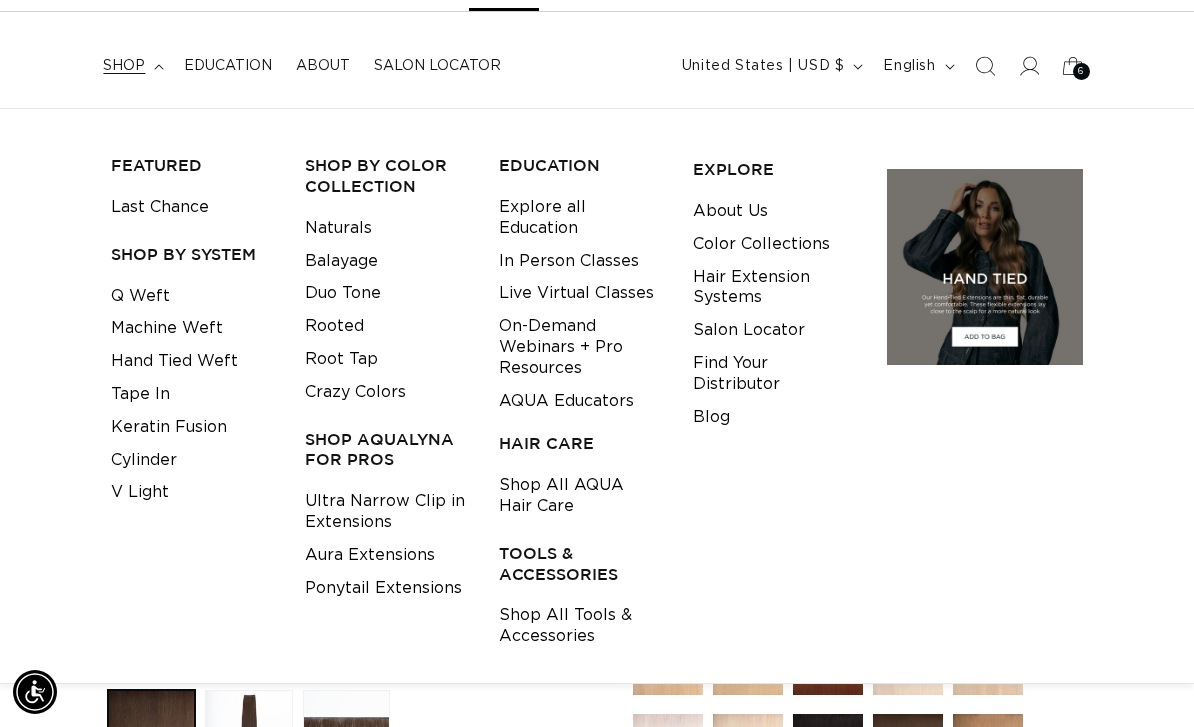 scroll, scrollTop: 117, scrollLeft: 0, axis: vertical 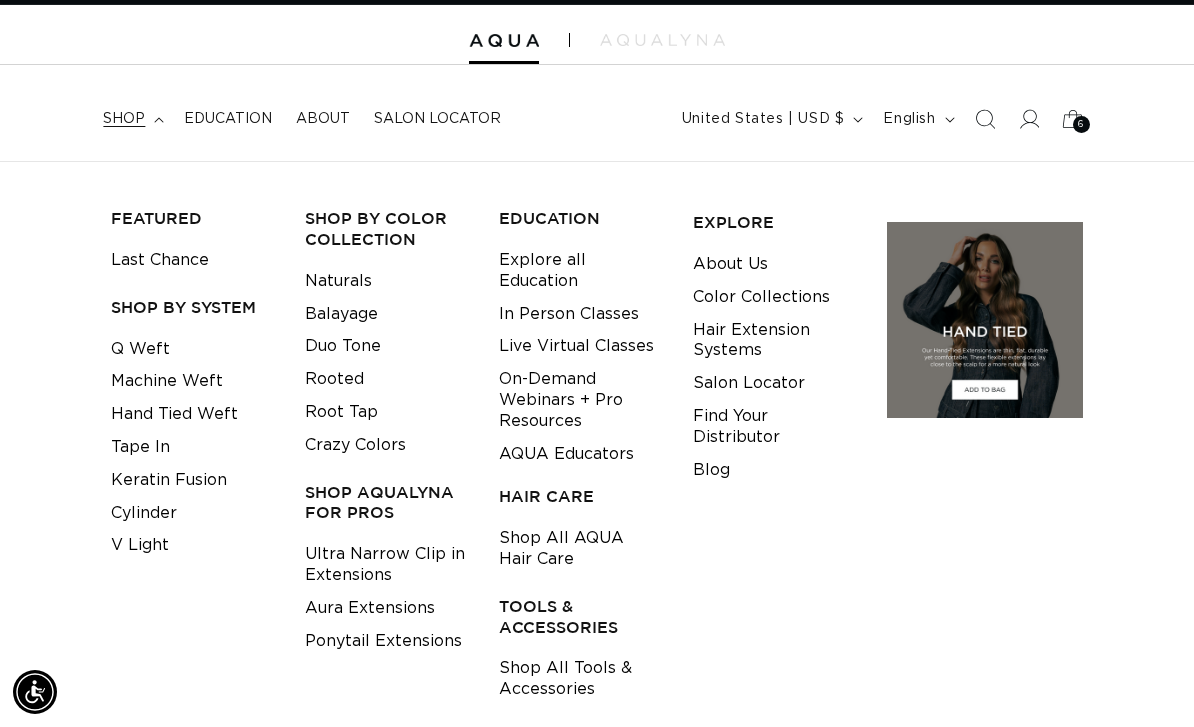 click 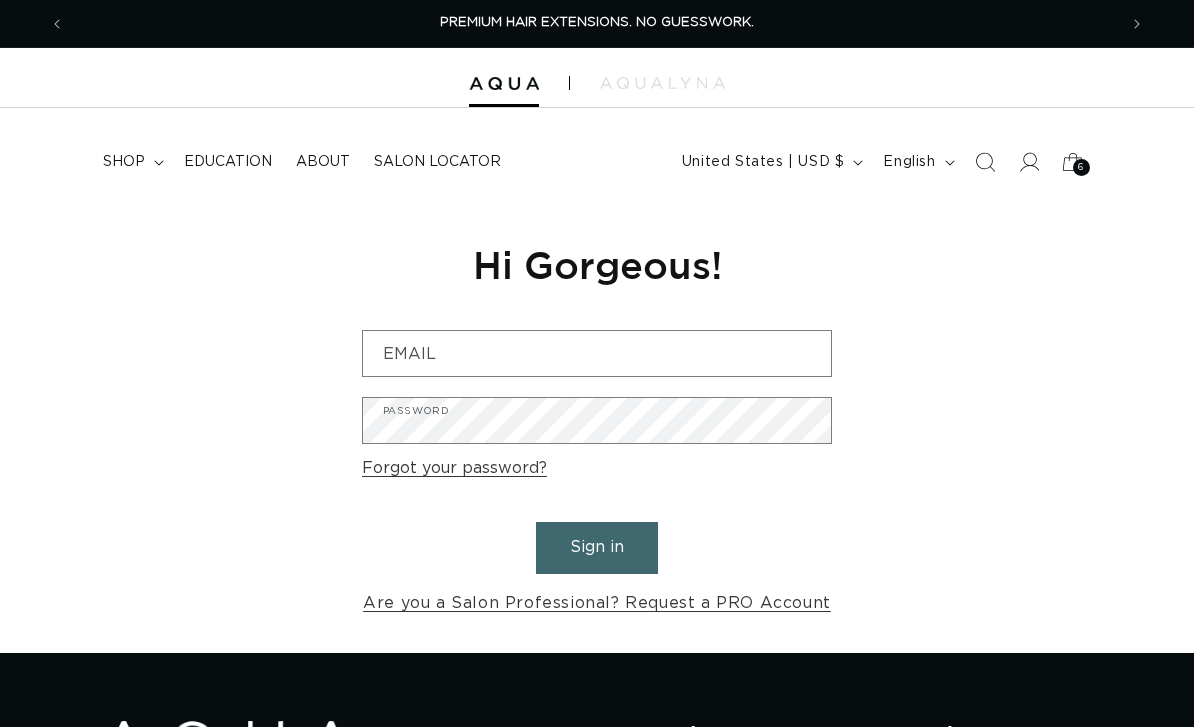 scroll, scrollTop: 168, scrollLeft: 0, axis: vertical 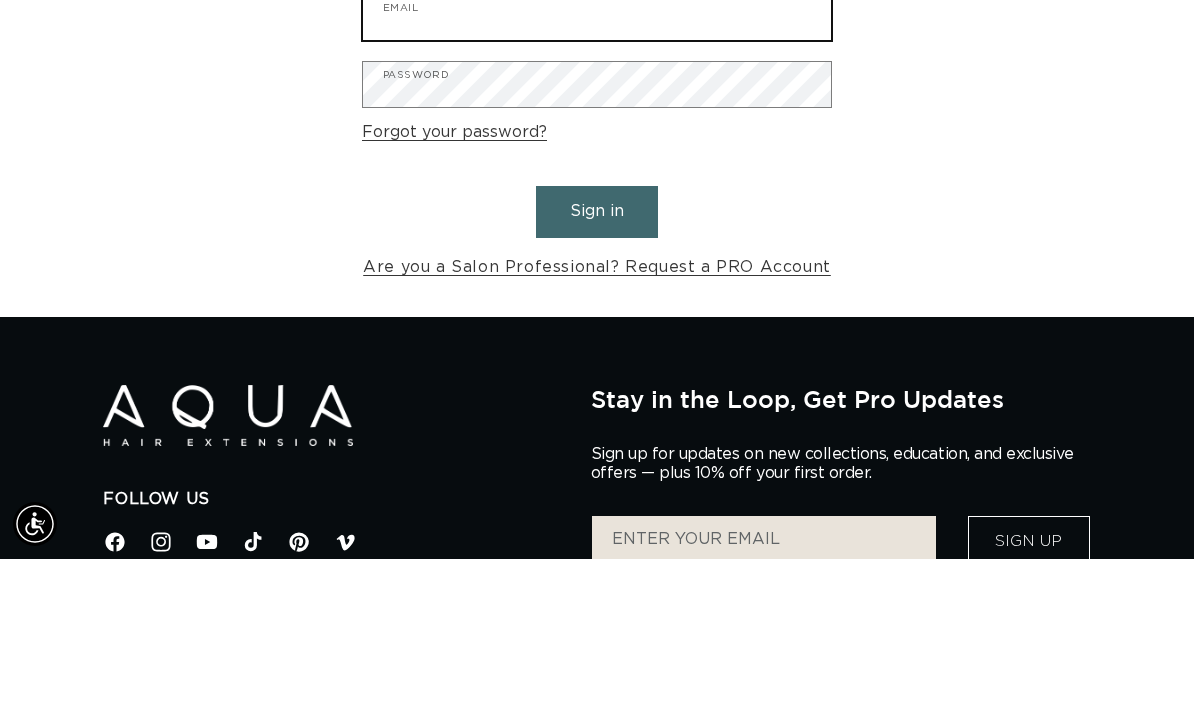 type on "[EMAIL]" 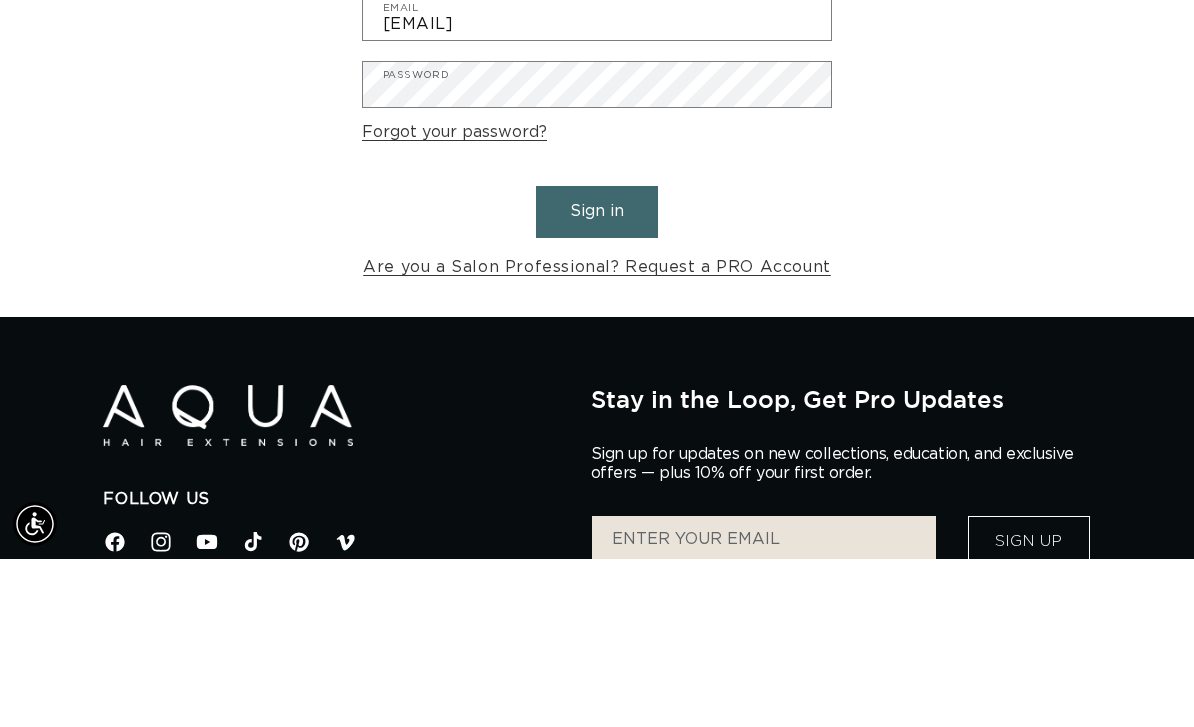 click on "Sign in" at bounding box center (597, 379) 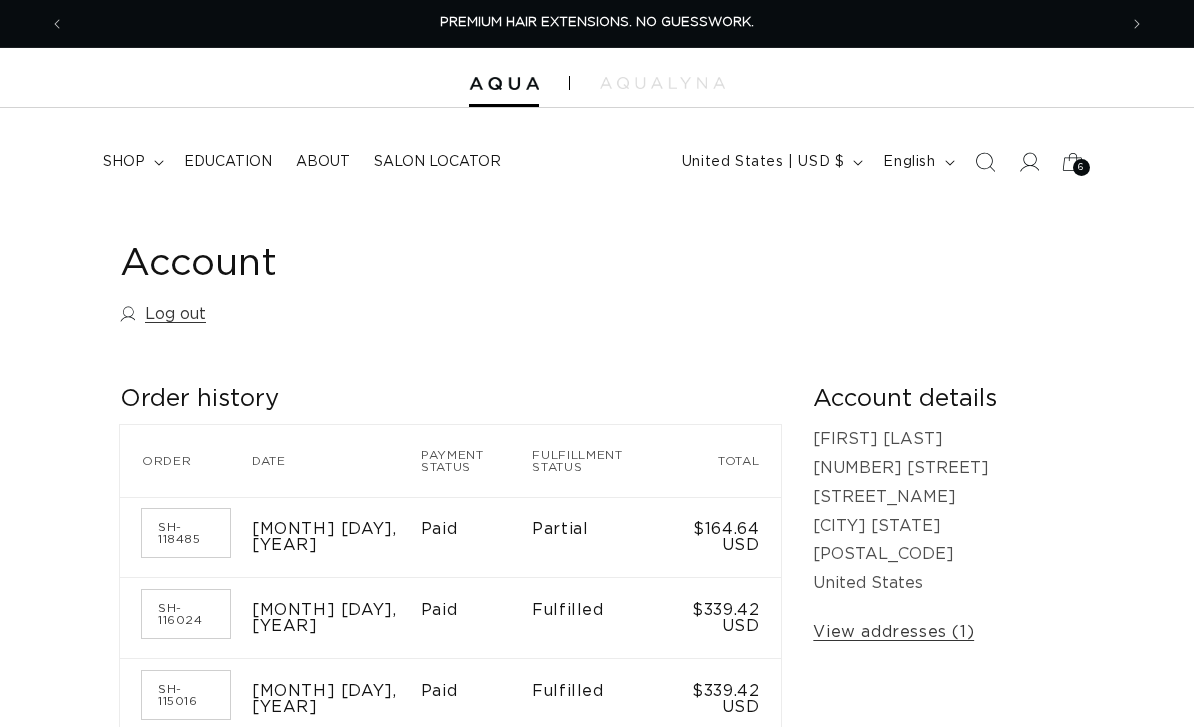 scroll, scrollTop: 0, scrollLeft: 0, axis: both 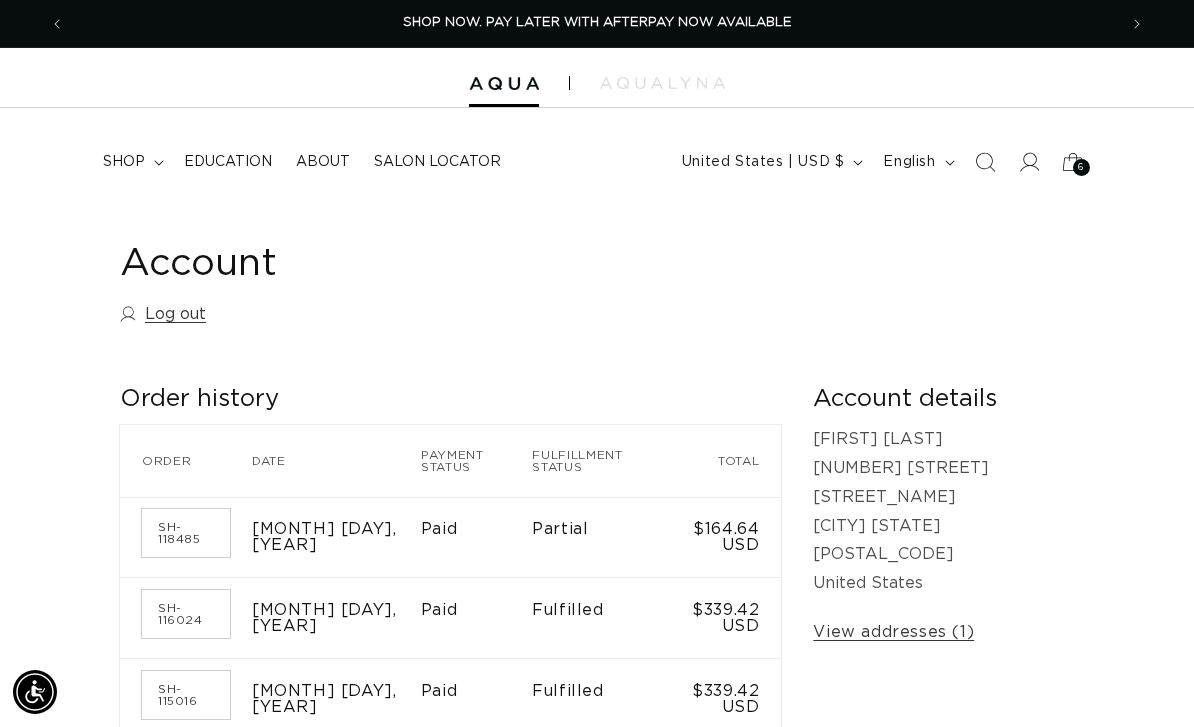 click on "shop" at bounding box center [124, 162] 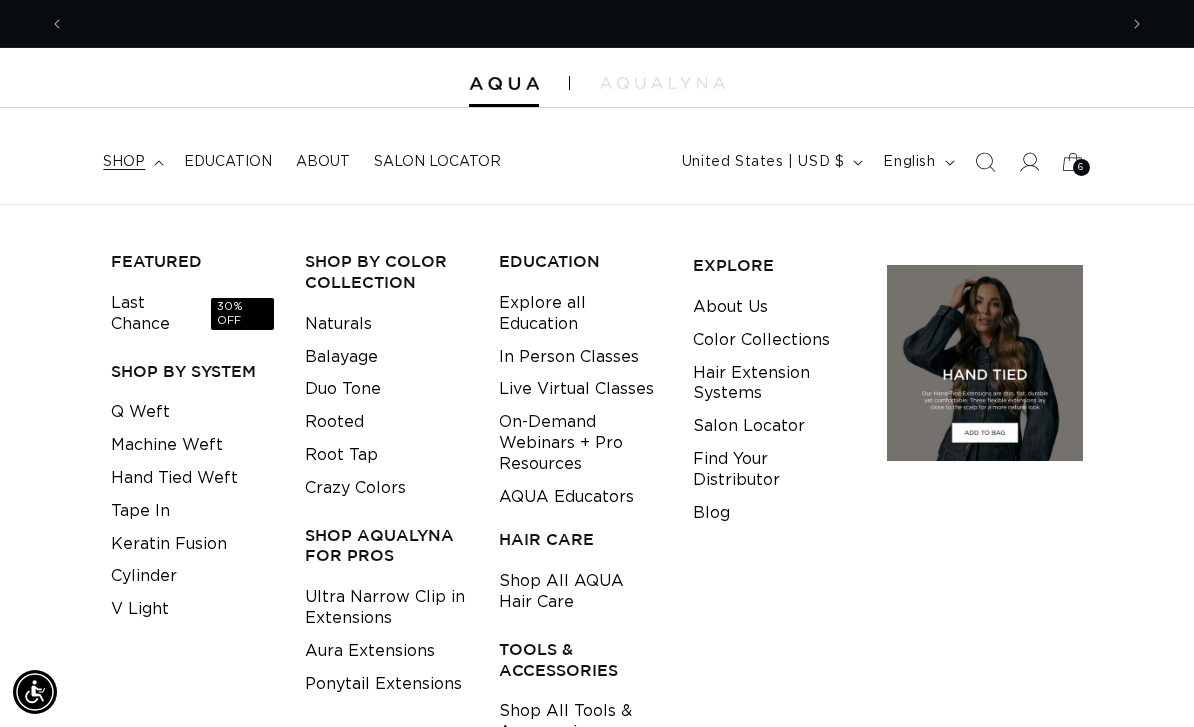 scroll, scrollTop: 0, scrollLeft: 0, axis: both 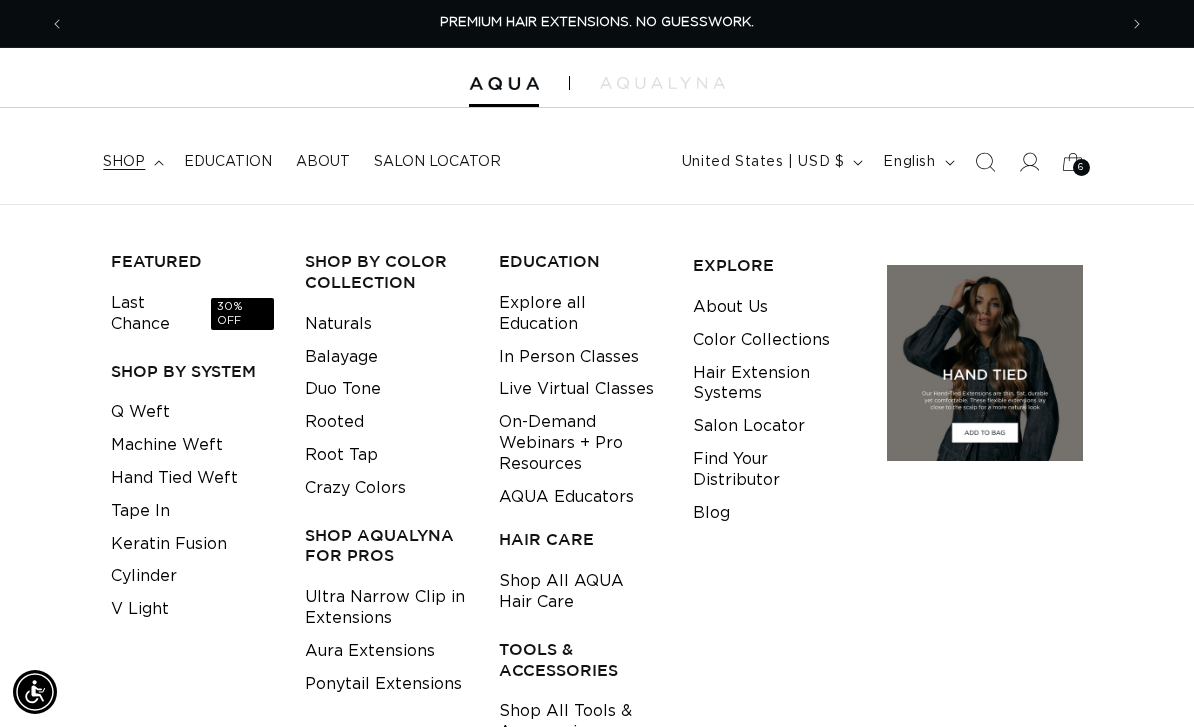 click on "Q Weft" at bounding box center [140, 412] 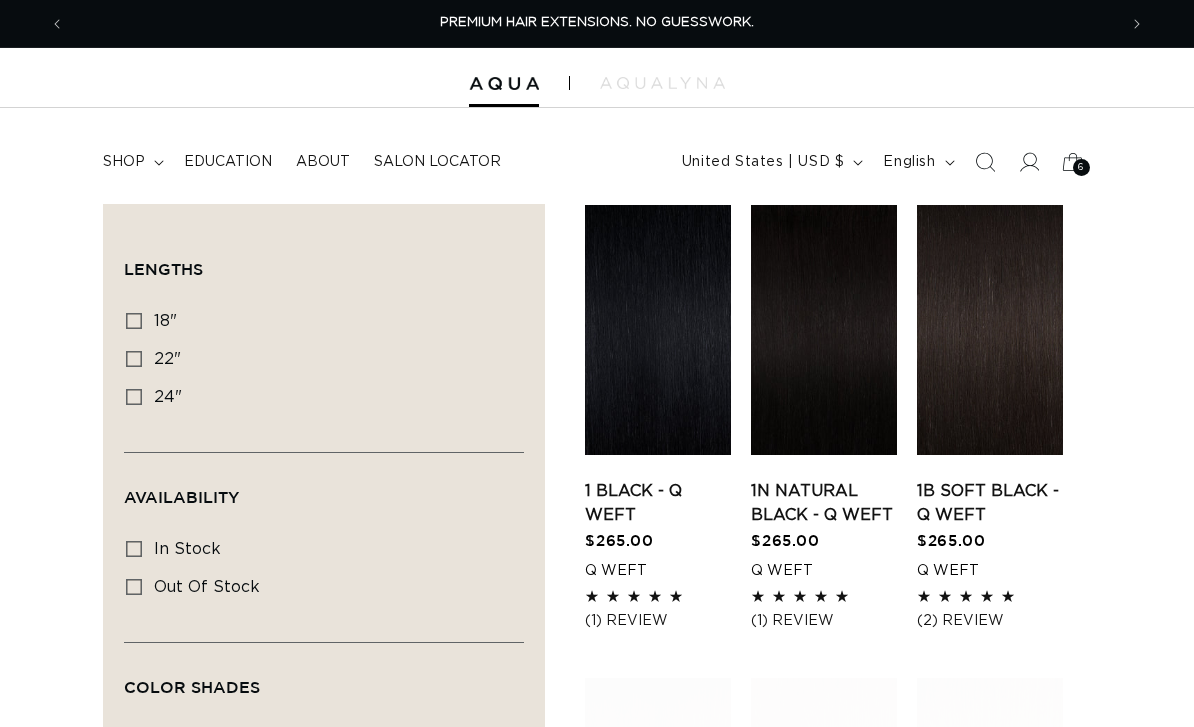 scroll, scrollTop: 0, scrollLeft: 0, axis: both 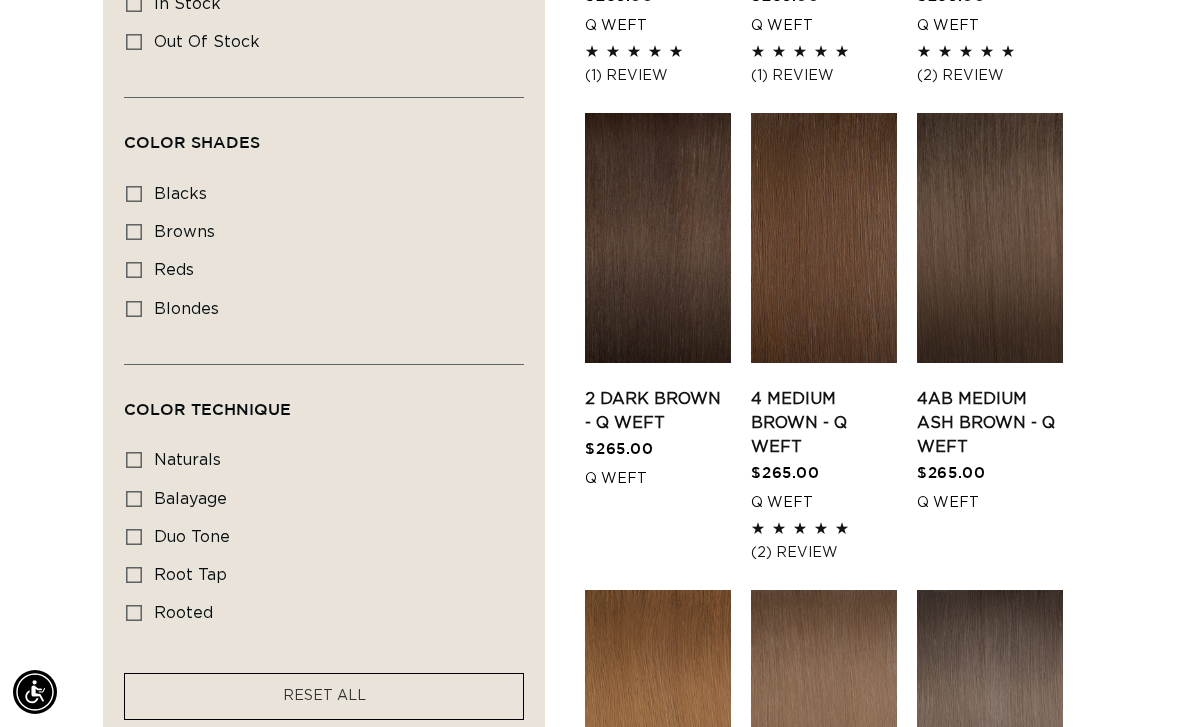 click on "4 Medium Brown - Q Weft" at bounding box center (824, 423) 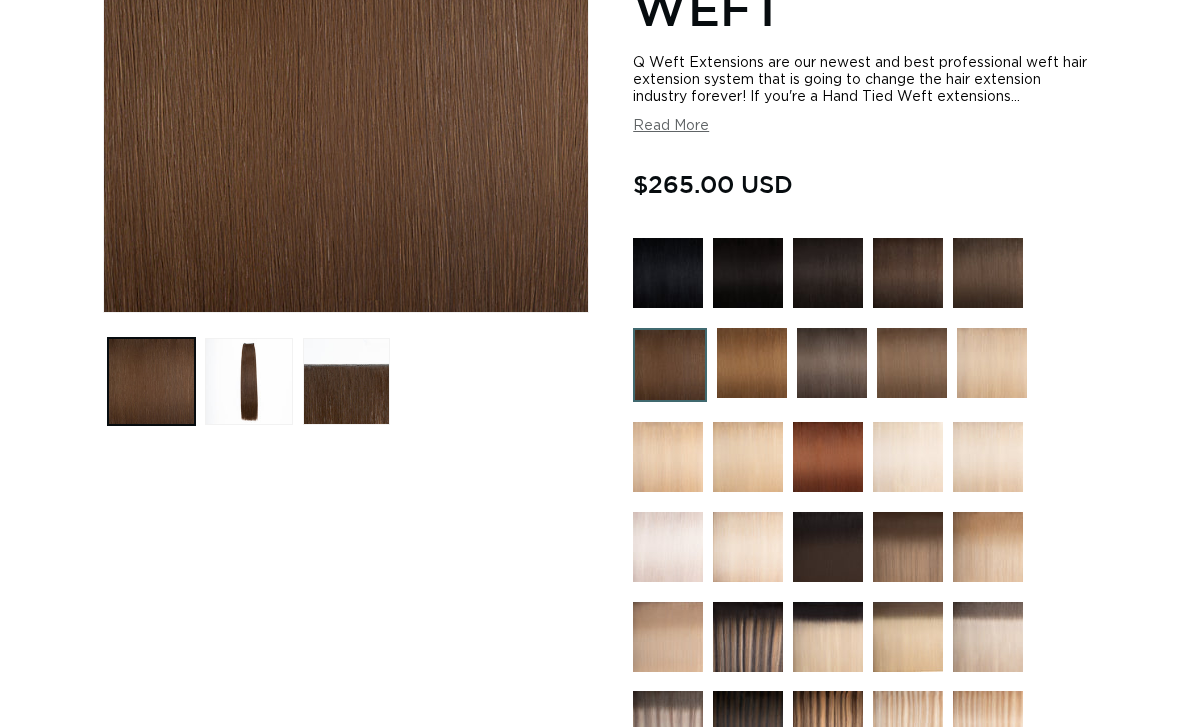 scroll, scrollTop: 0, scrollLeft: 0, axis: both 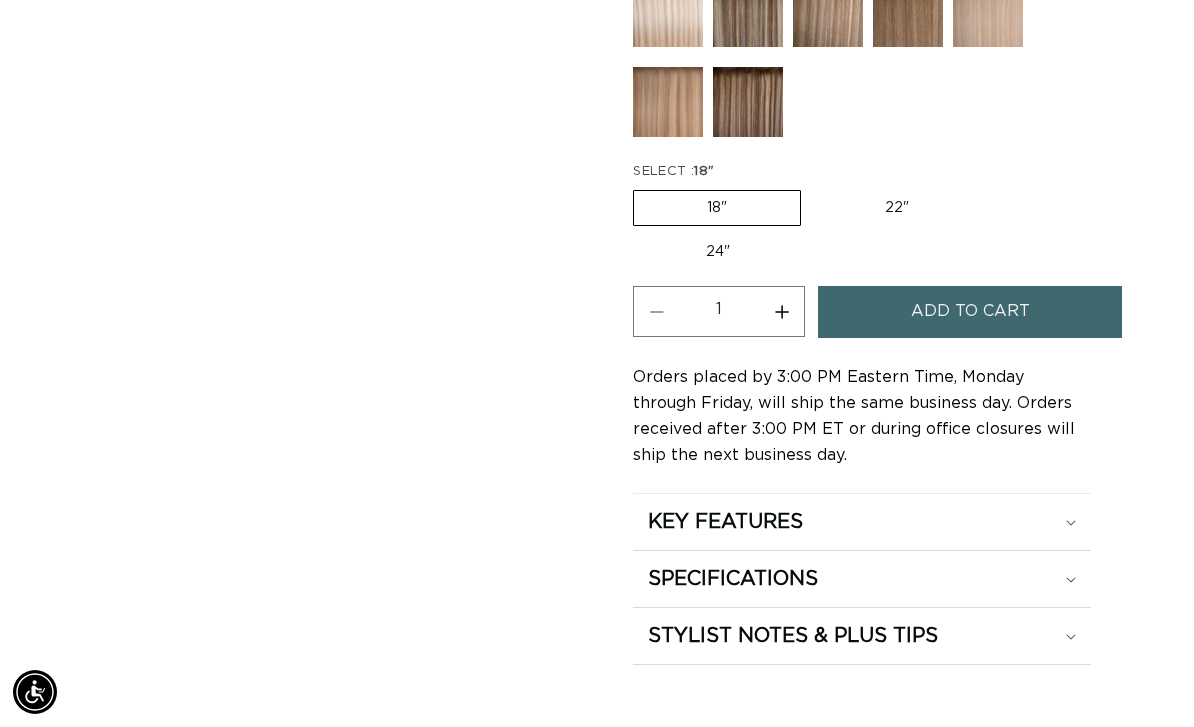 click on "22" Variant sold out or unavailable" at bounding box center (897, 208) 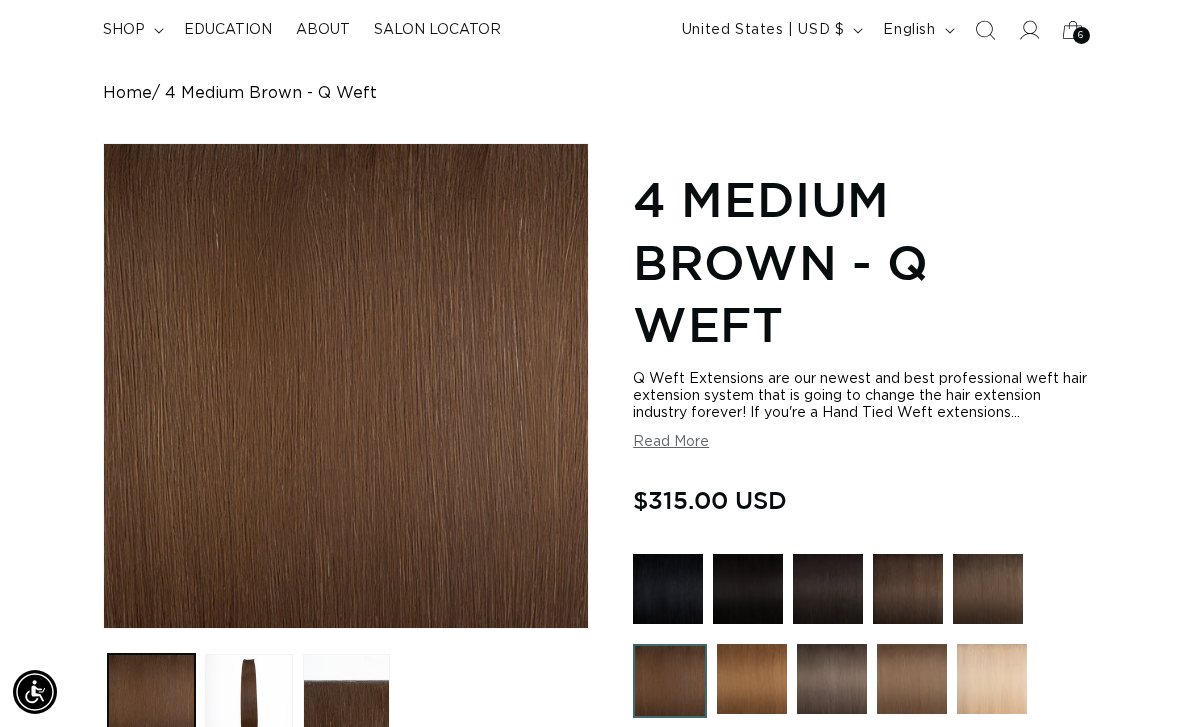 scroll, scrollTop: 131, scrollLeft: 0, axis: vertical 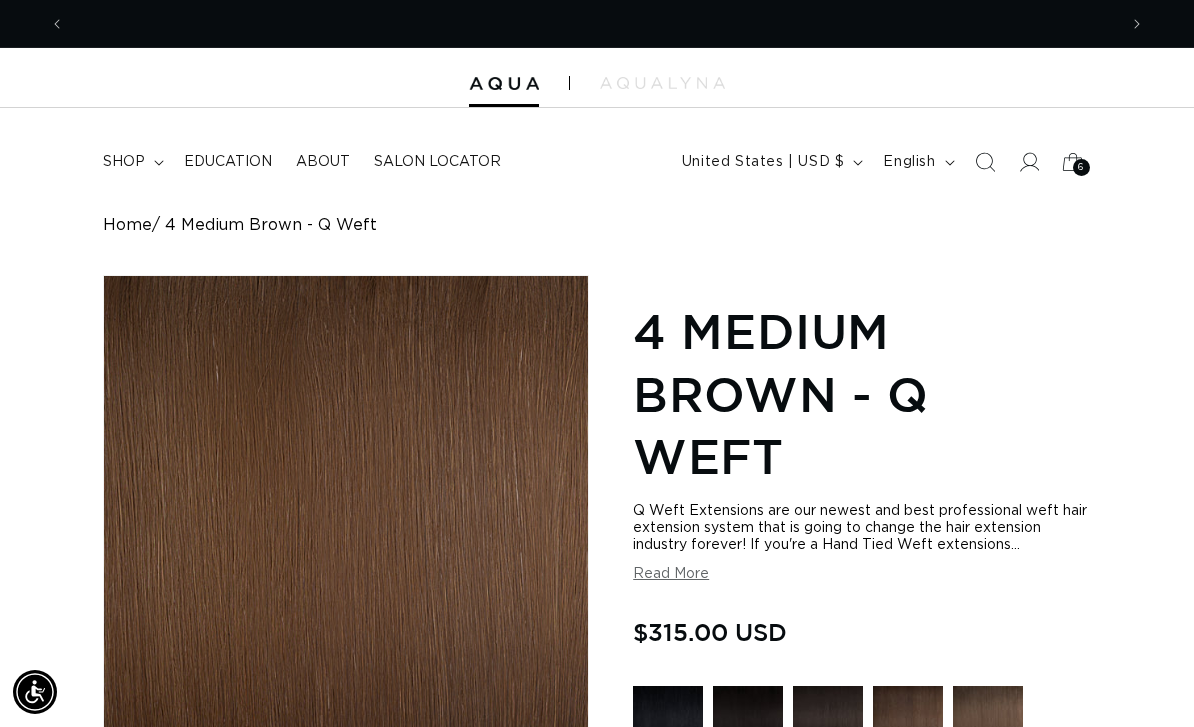 click 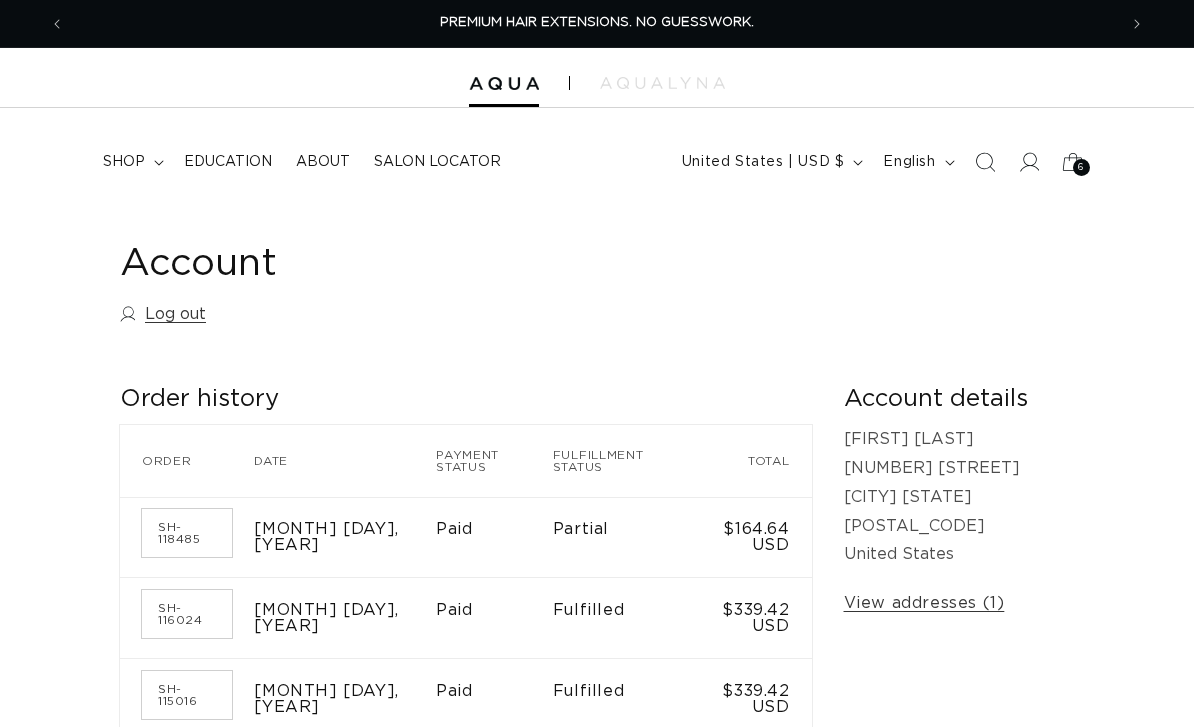 scroll, scrollTop: 0, scrollLeft: 0, axis: both 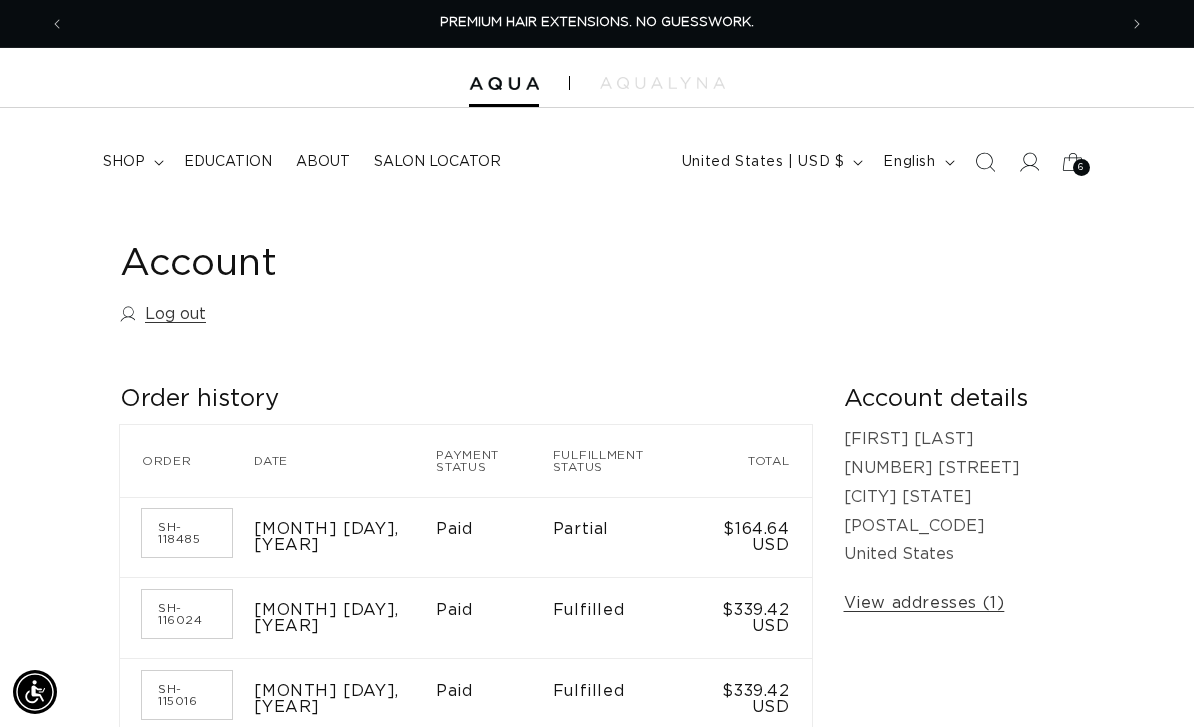 click on "shop" at bounding box center [124, 162] 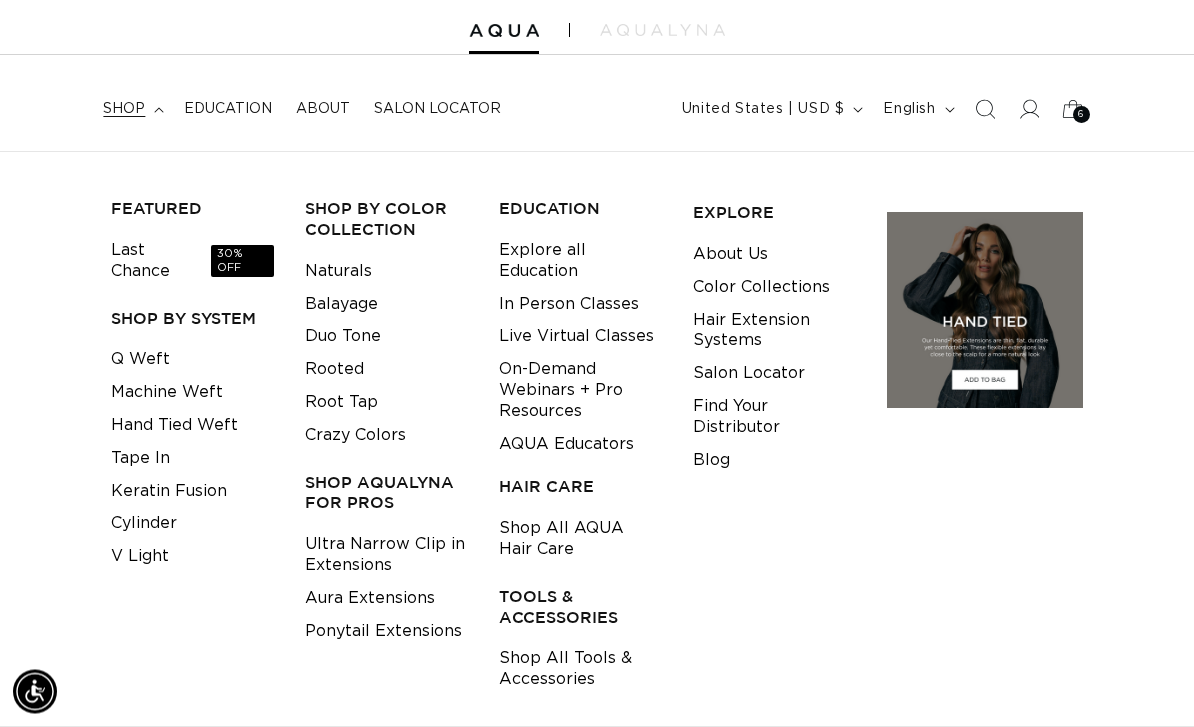 scroll, scrollTop: 58, scrollLeft: 0, axis: vertical 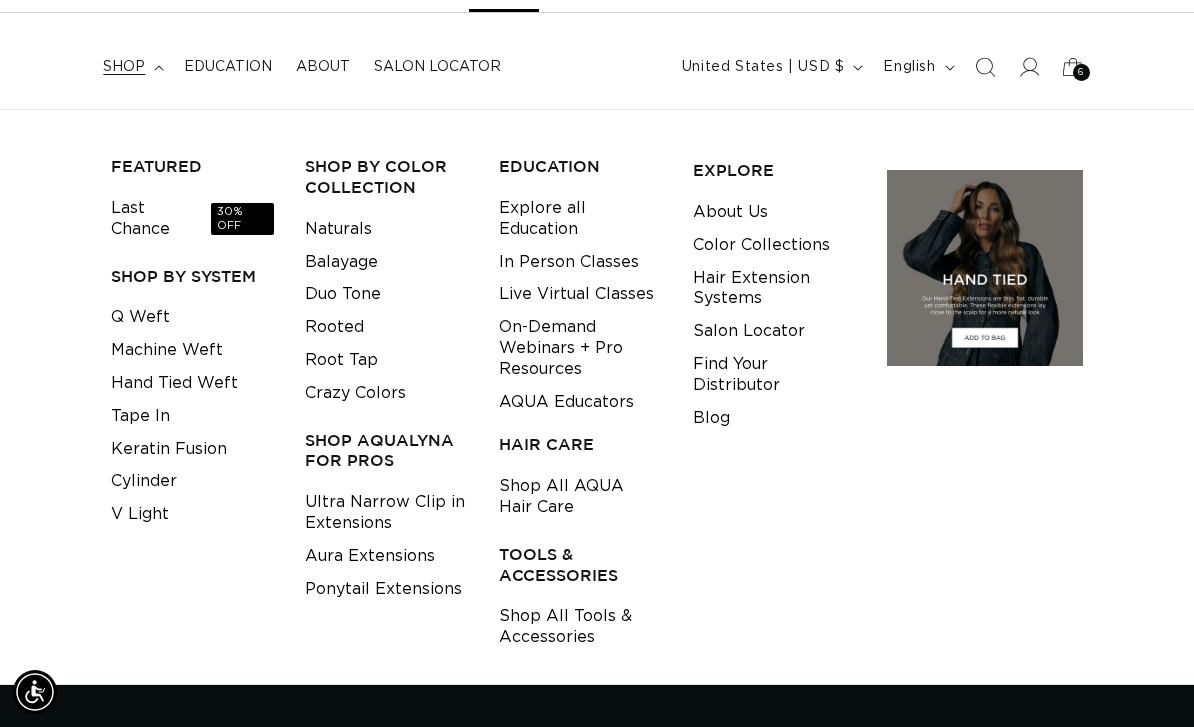click on "Education" at bounding box center (228, 67) 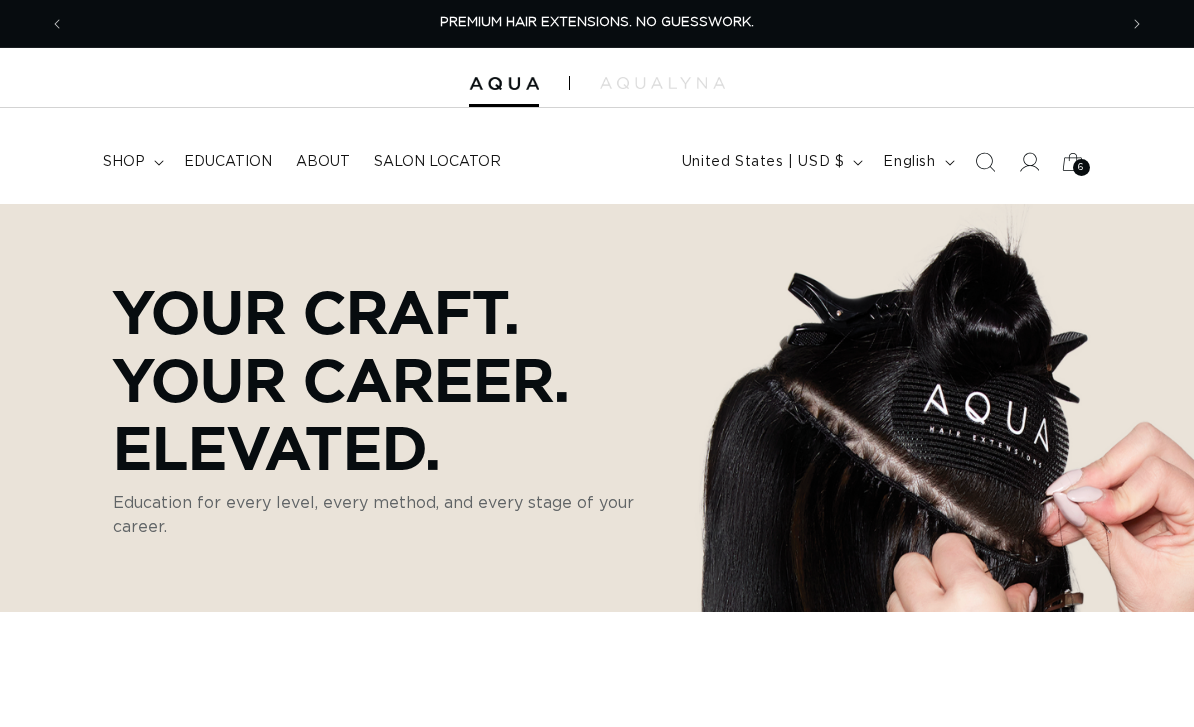 scroll, scrollTop: 170, scrollLeft: 0, axis: vertical 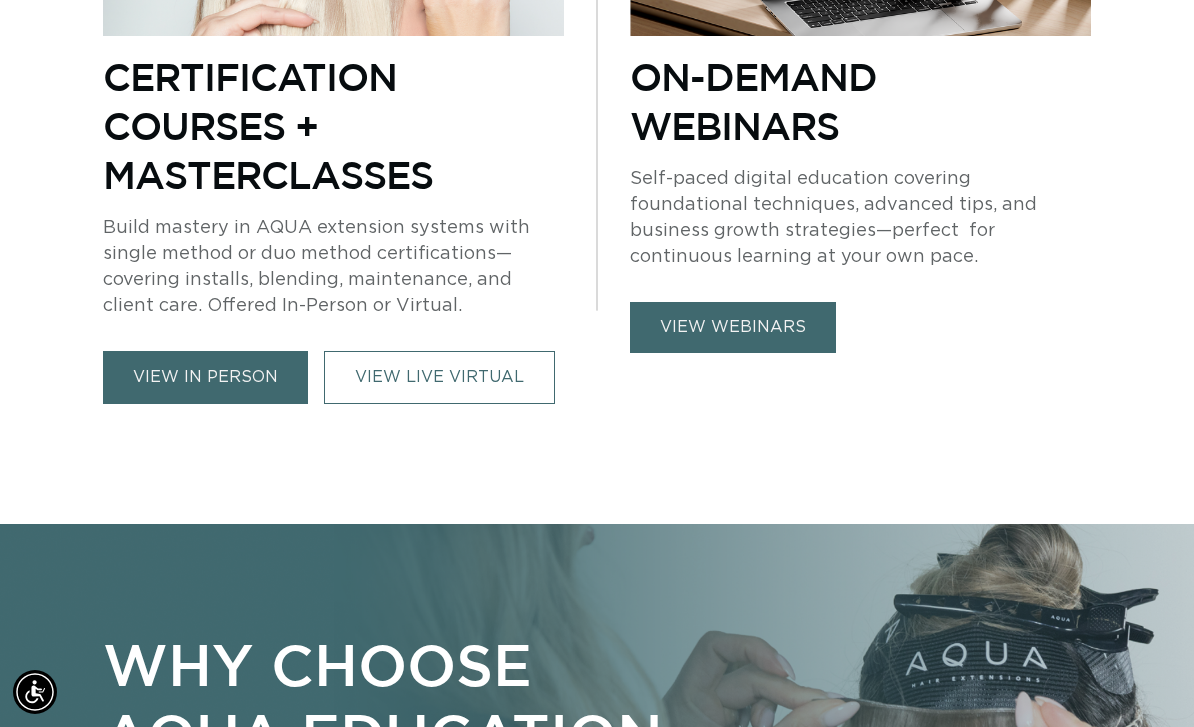 click on "VIEW LIVE VIRTUAL" at bounding box center (439, 377) 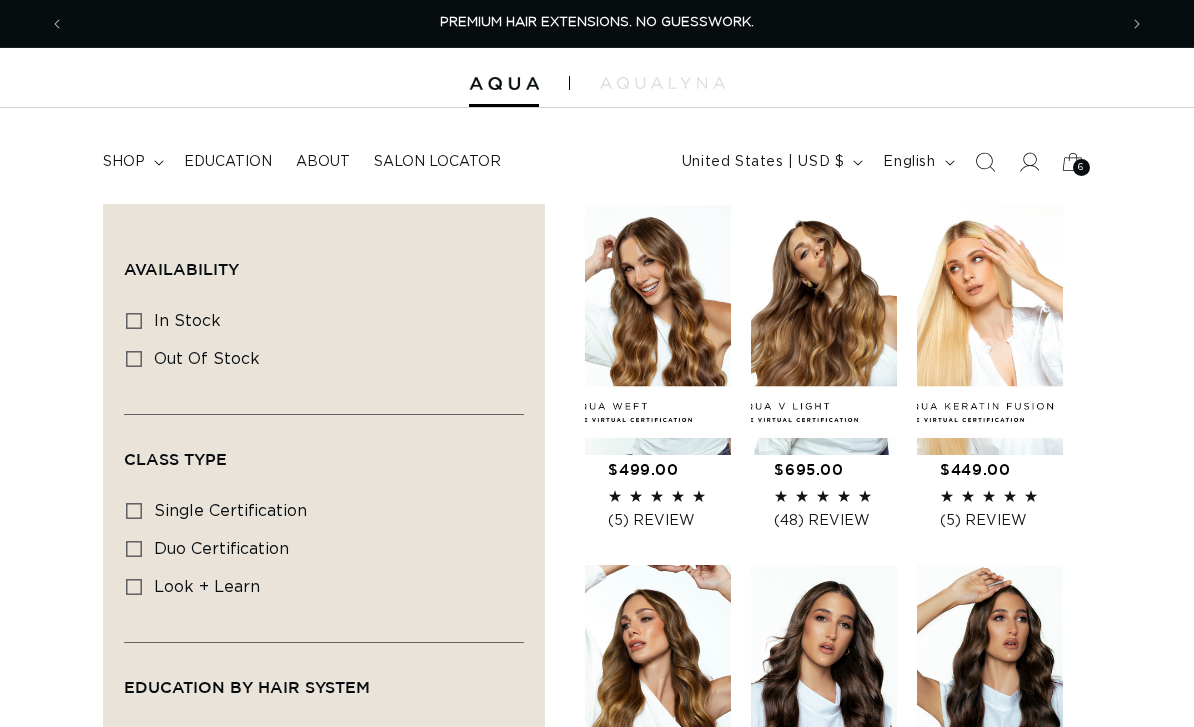 scroll, scrollTop: 6, scrollLeft: 0, axis: vertical 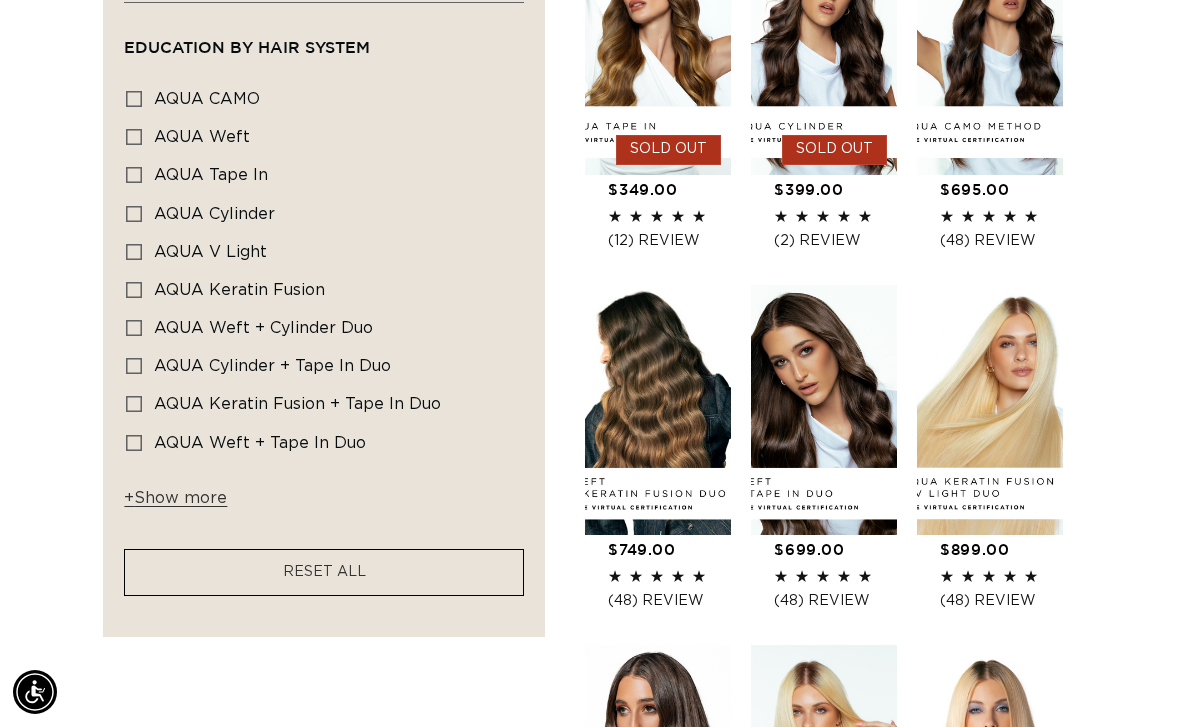 click on "AQUA Weft + Keratin Fusion Duo LIVE VIRTUAL Certification" at bounding box center [669, 535] 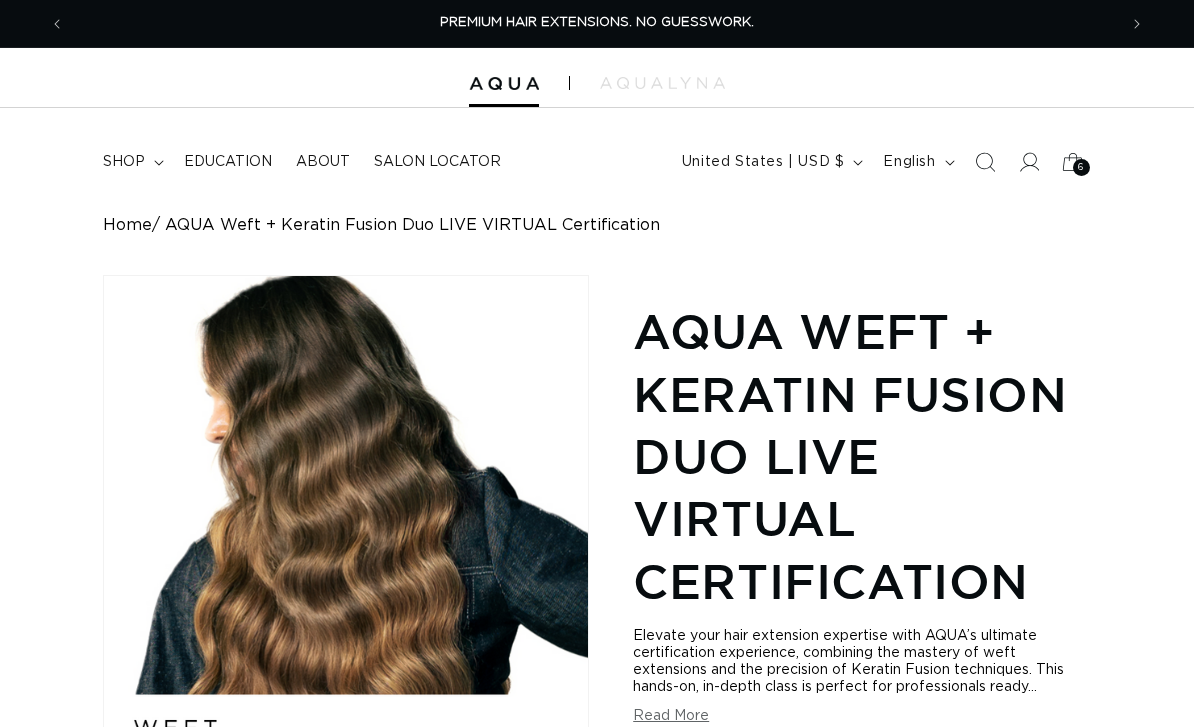 scroll, scrollTop: 0, scrollLeft: 0, axis: both 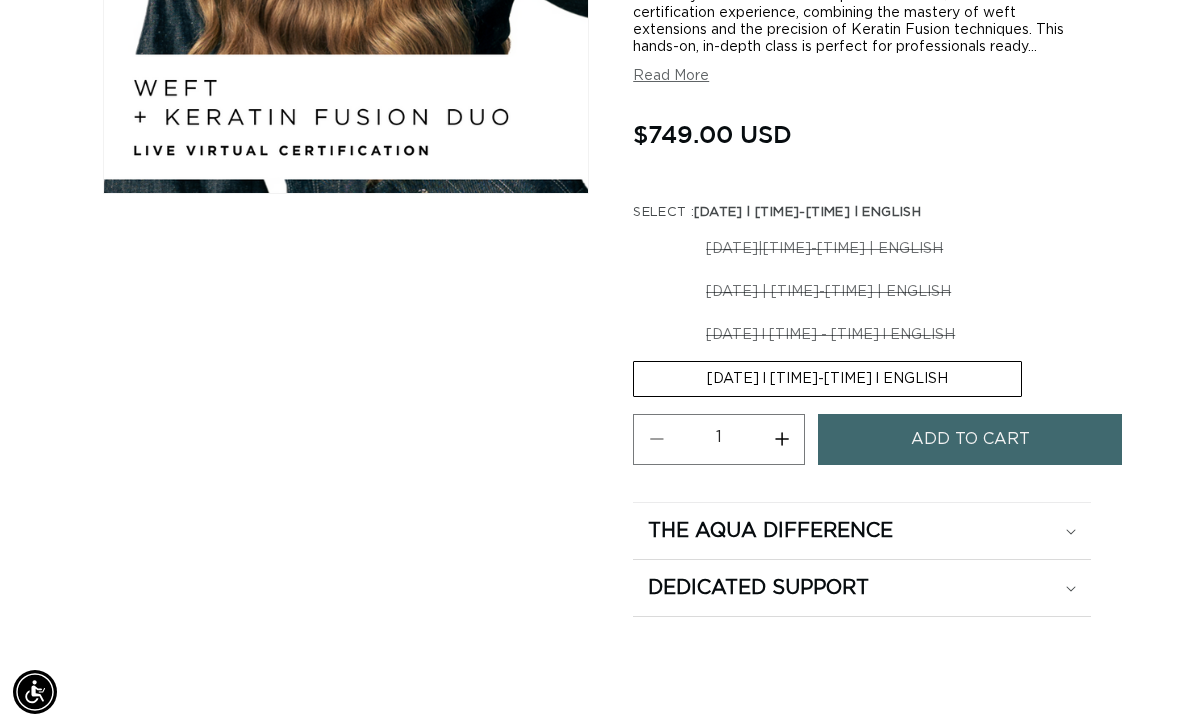 click on "Add to cart" at bounding box center (970, 439) 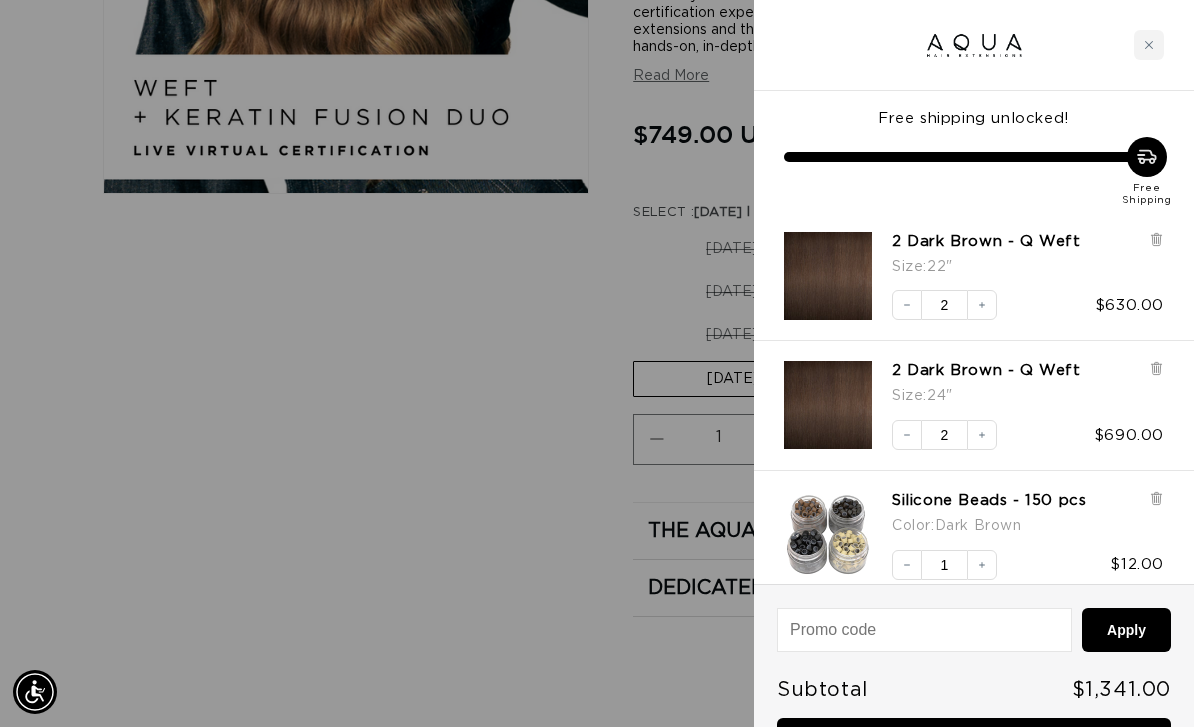 scroll, scrollTop: 0, scrollLeft: 1052, axis: horizontal 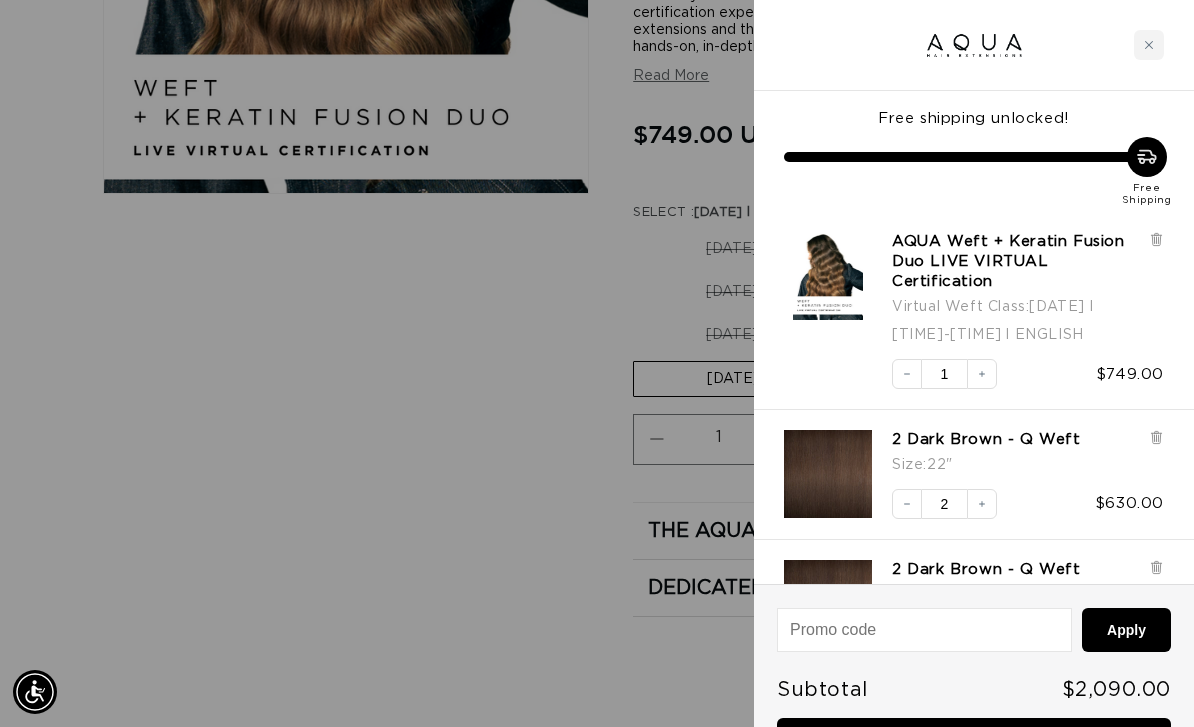 click at bounding box center [1149, 45] 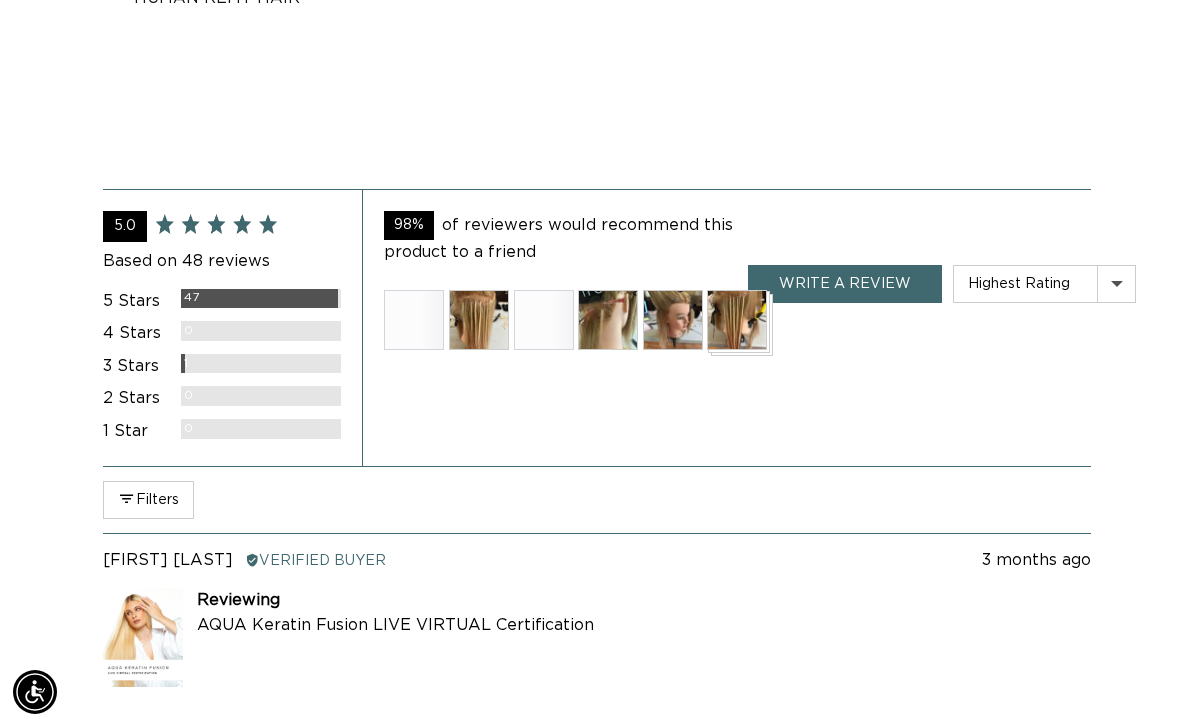 scroll, scrollTop: 1680, scrollLeft: 0, axis: vertical 